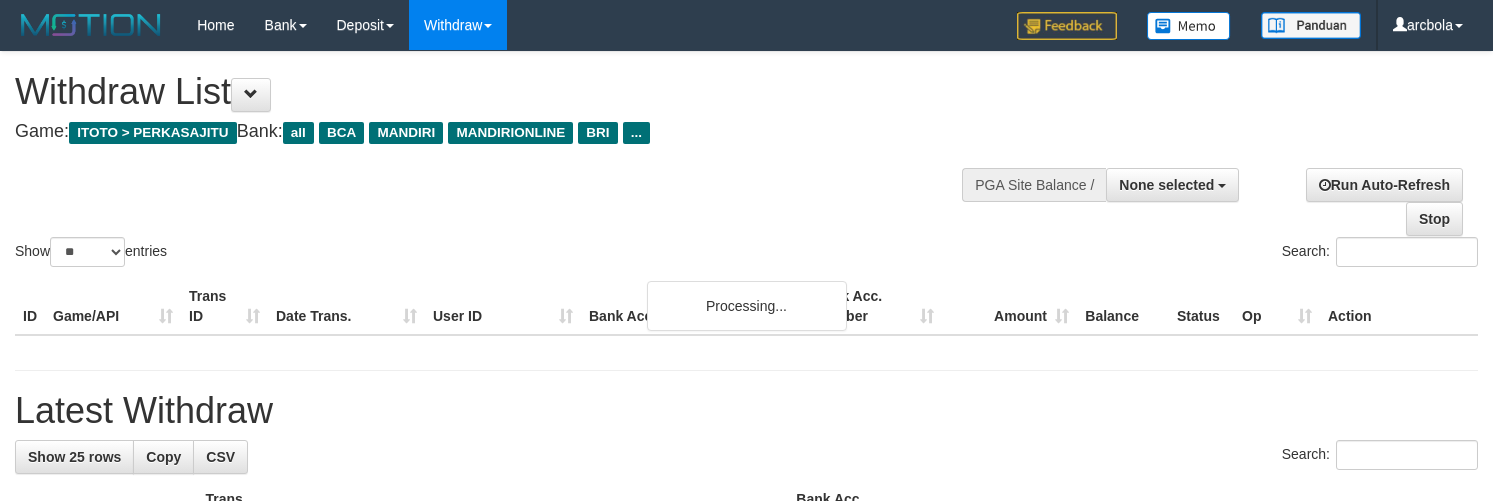 select 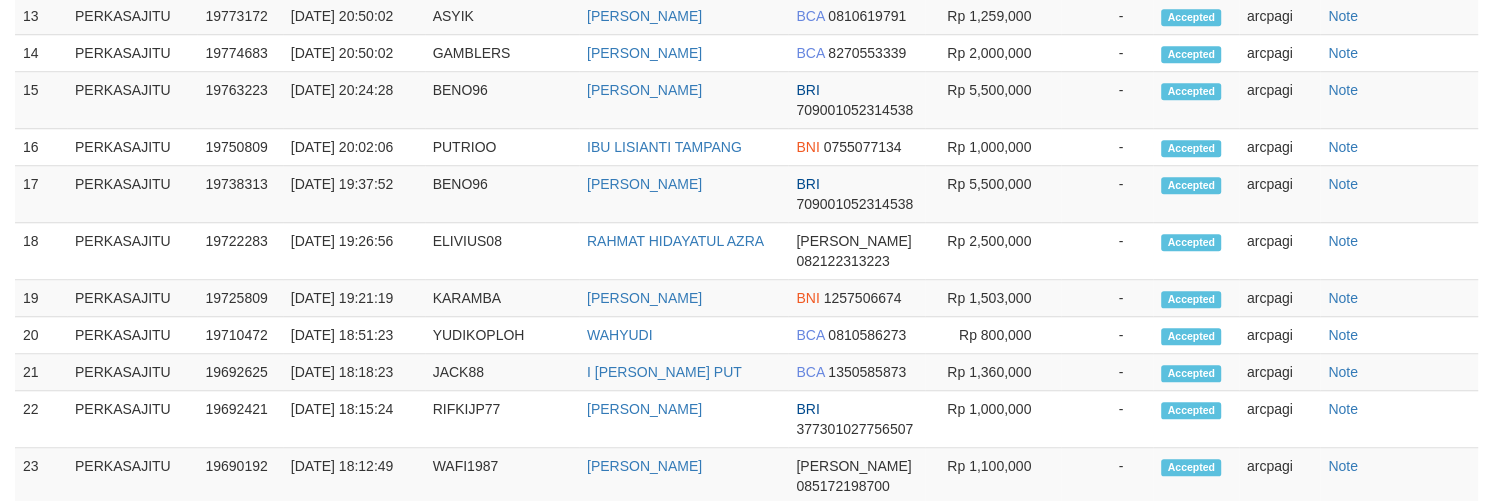 scroll, scrollTop: 1085, scrollLeft: 0, axis: vertical 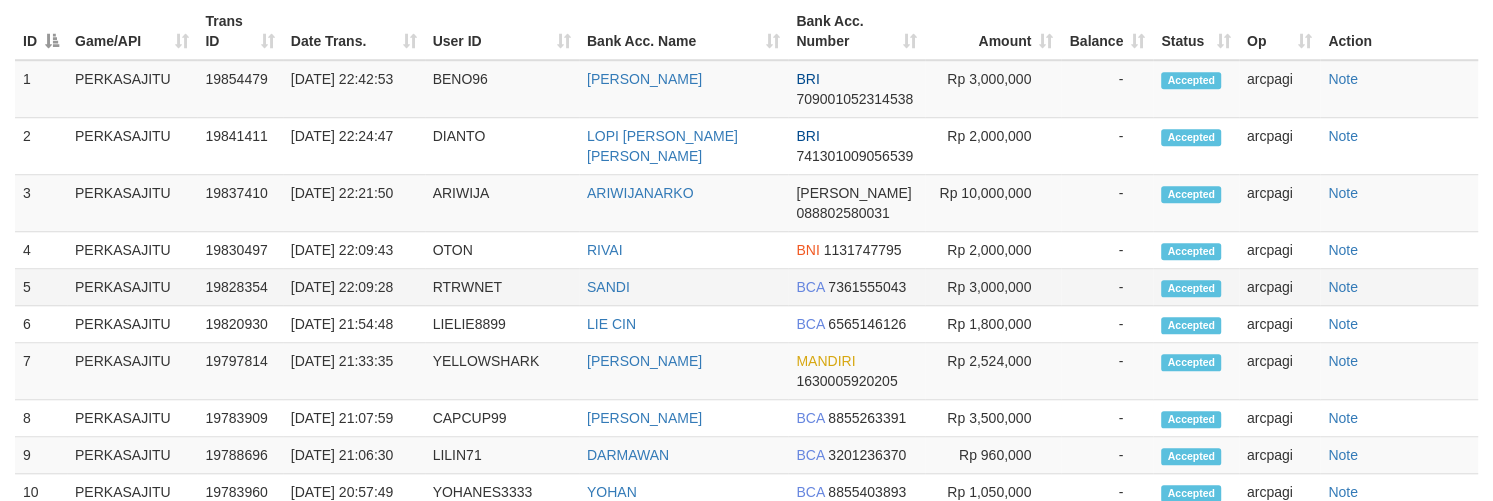 drag, startPoint x: 874, startPoint y: 360, endPoint x: 859, endPoint y: 350, distance: 18.027756 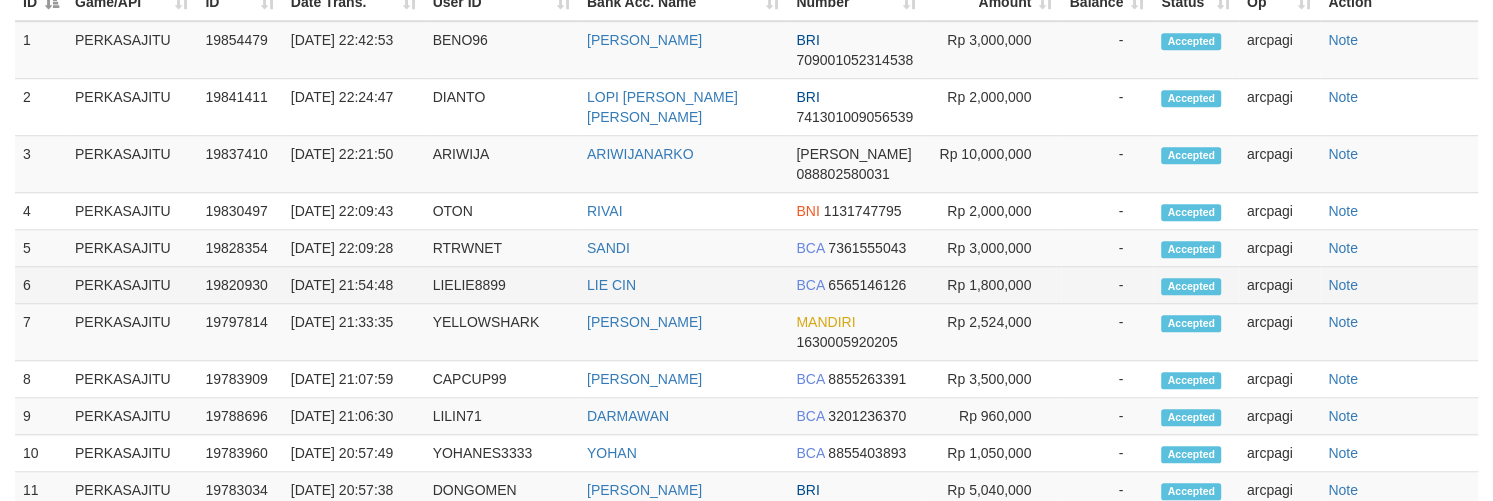 scroll, scrollTop: 1146, scrollLeft: 0, axis: vertical 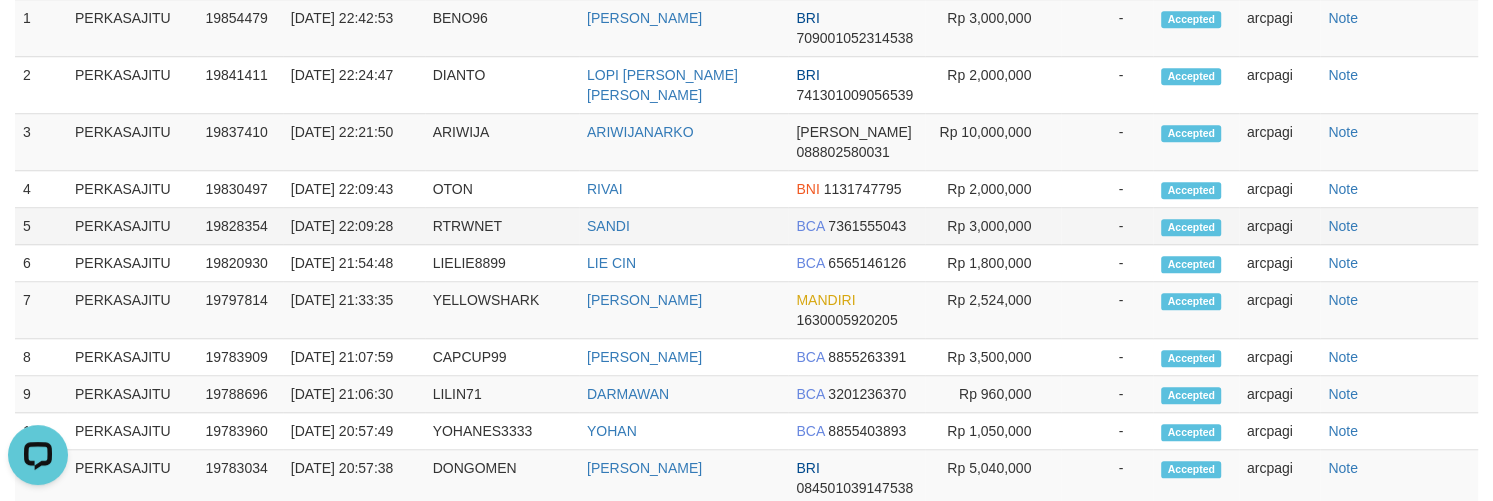 click on "BCA
7361555043" at bounding box center (856, 226) 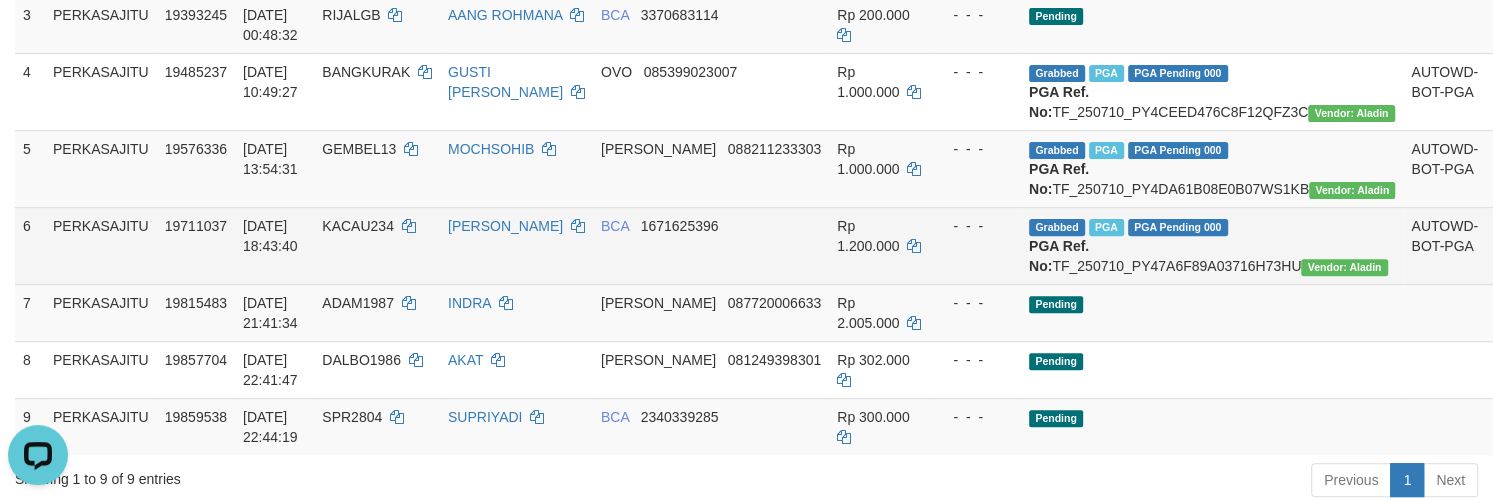 scroll, scrollTop: 600, scrollLeft: 0, axis: vertical 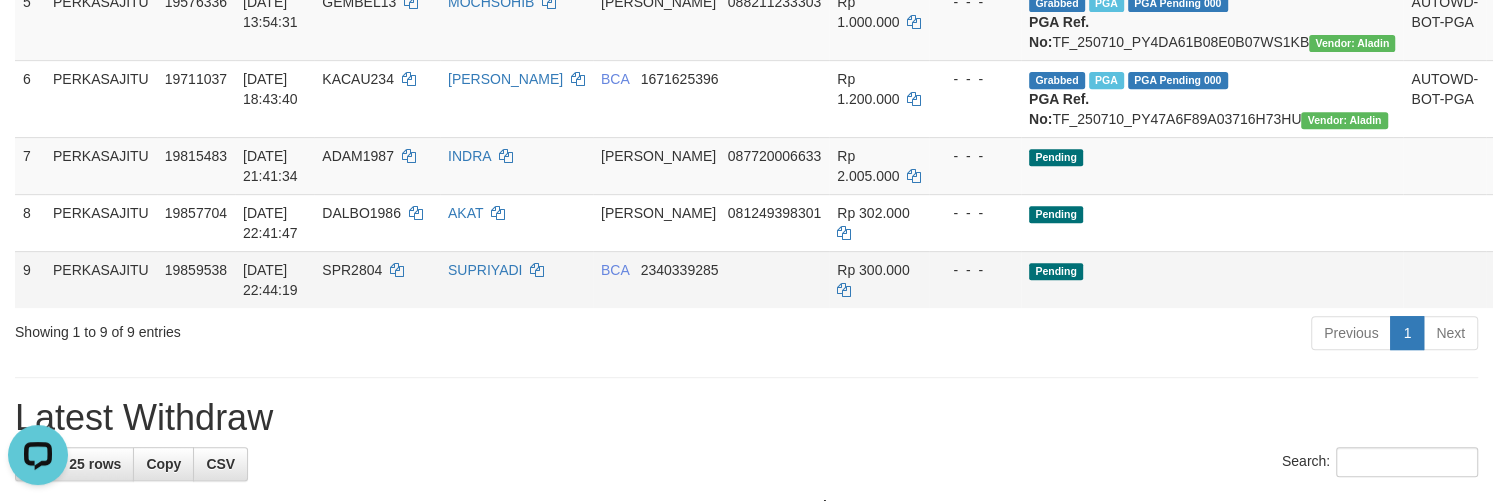 drag, startPoint x: 919, startPoint y: 331, endPoint x: 885, endPoint y: 286, distance: 56.400356 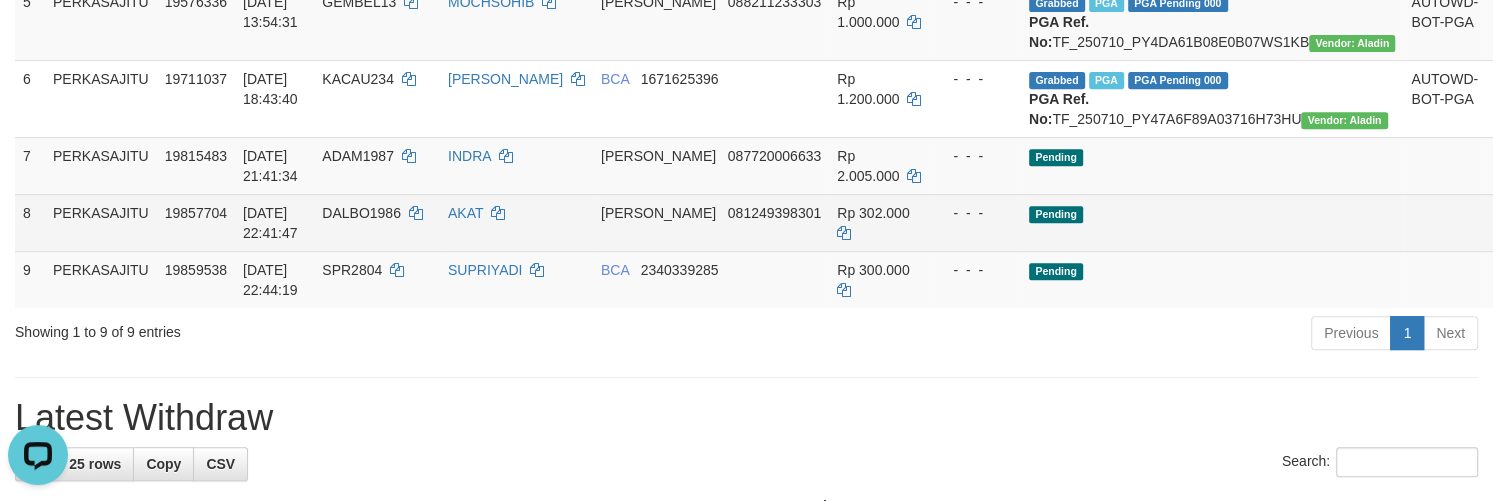 click on "Rp 300.000" at bounding box center (879, 279) 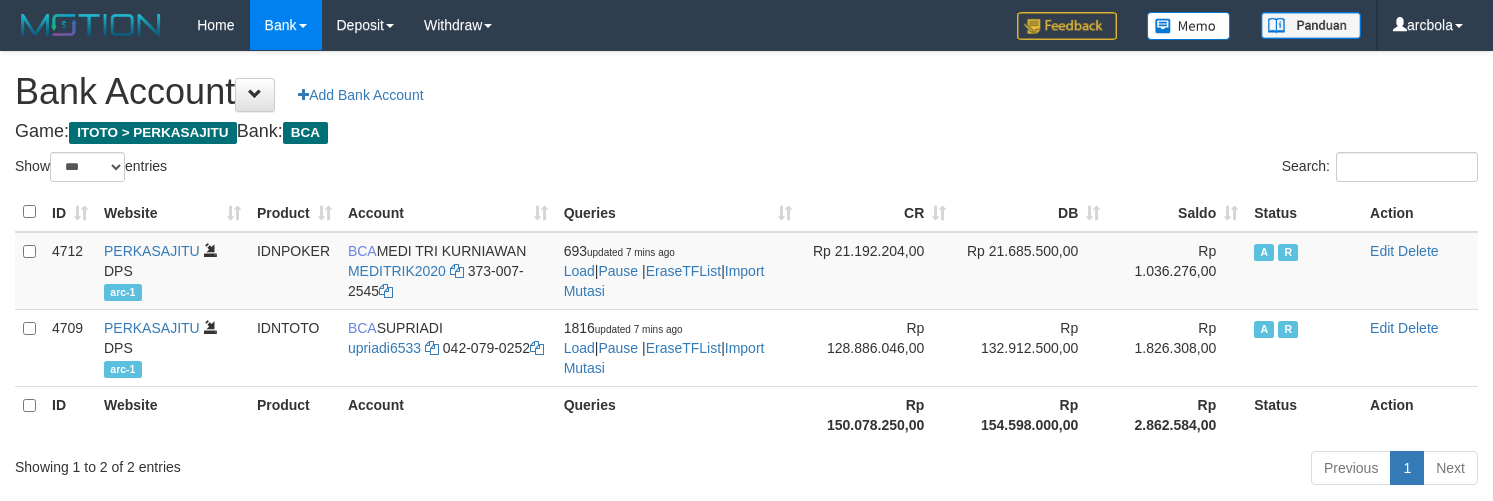 select on "***" 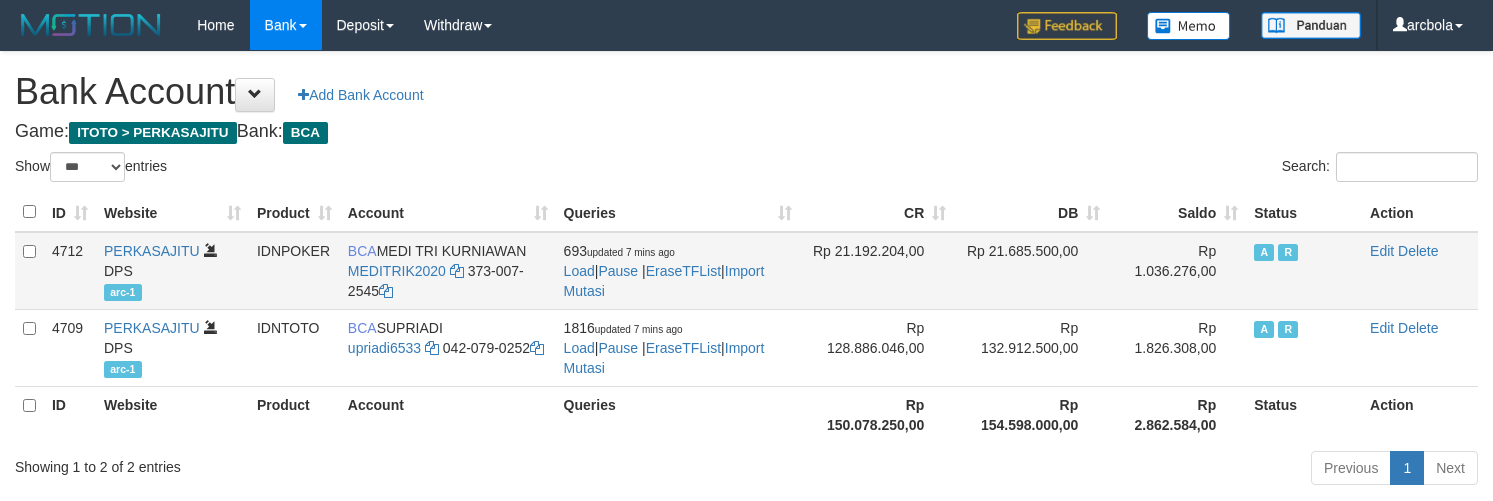 scroll, scrollTop: 101, scrollLeft: 0, axis: vertical 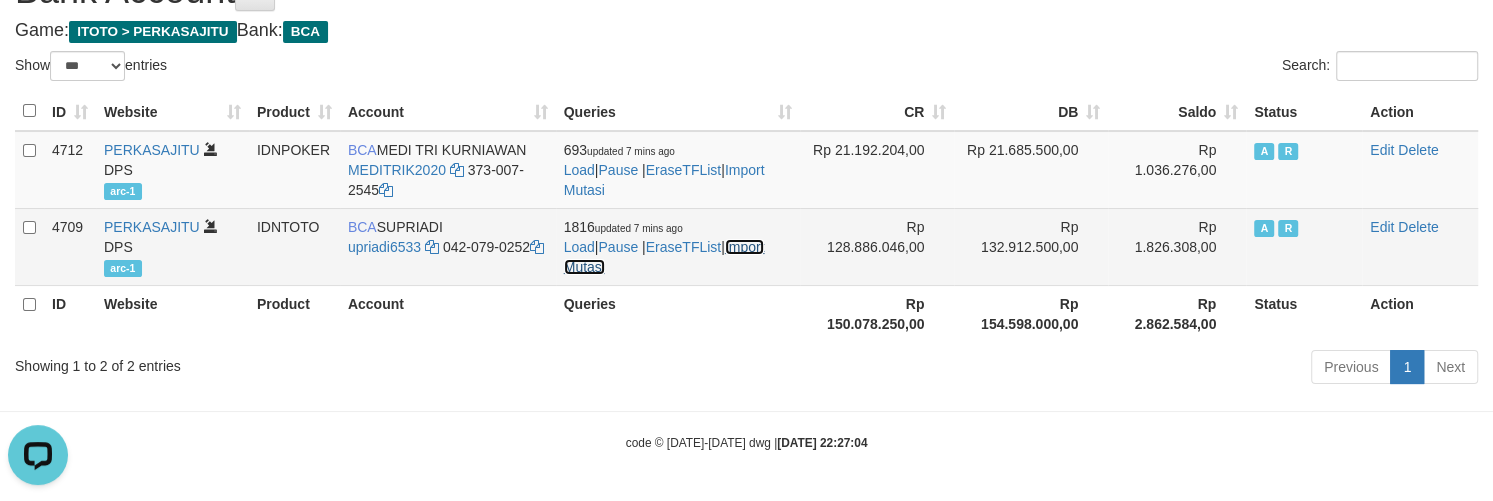 click on "Import Mutasi" at bounding box center [664, 257] 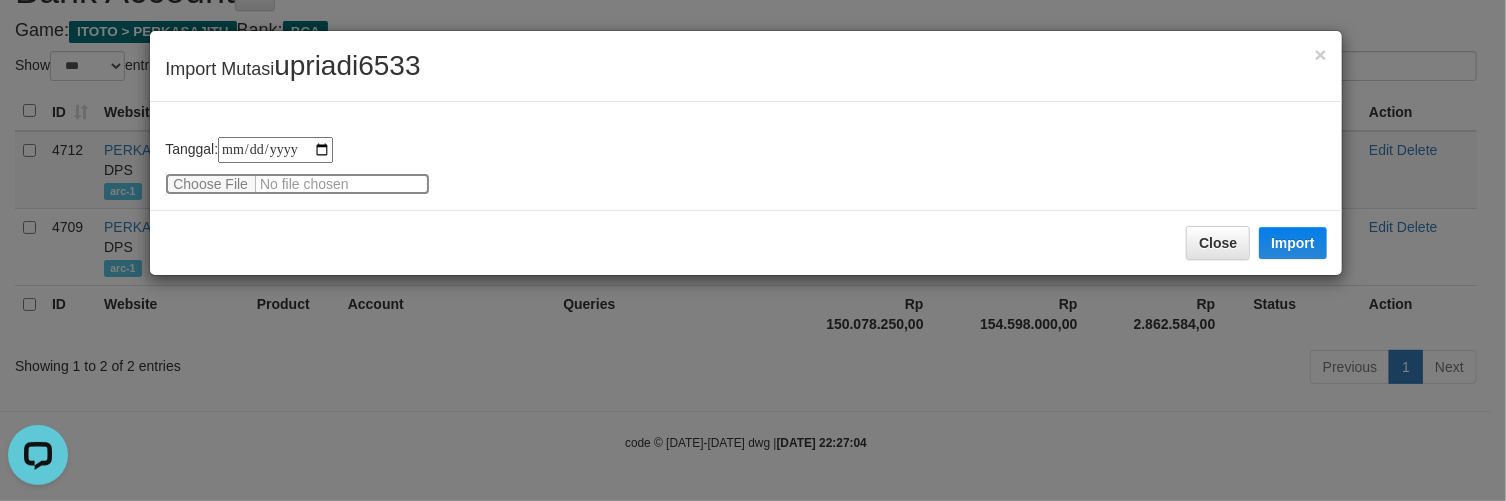 click at bounding box center [297, 184] 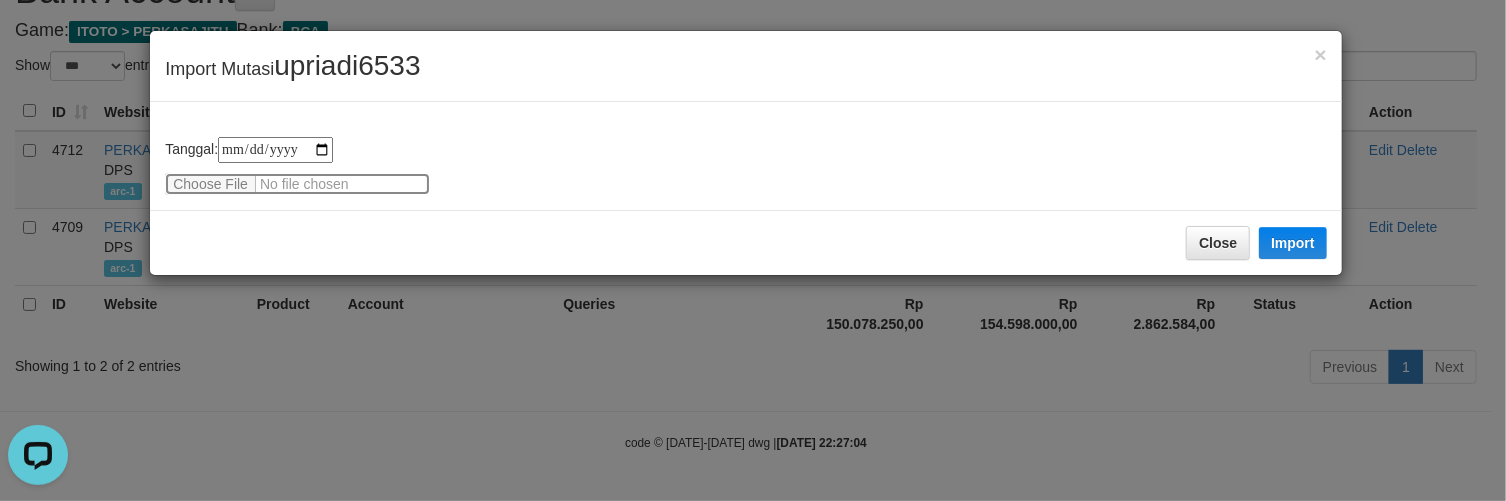 type on "**********" 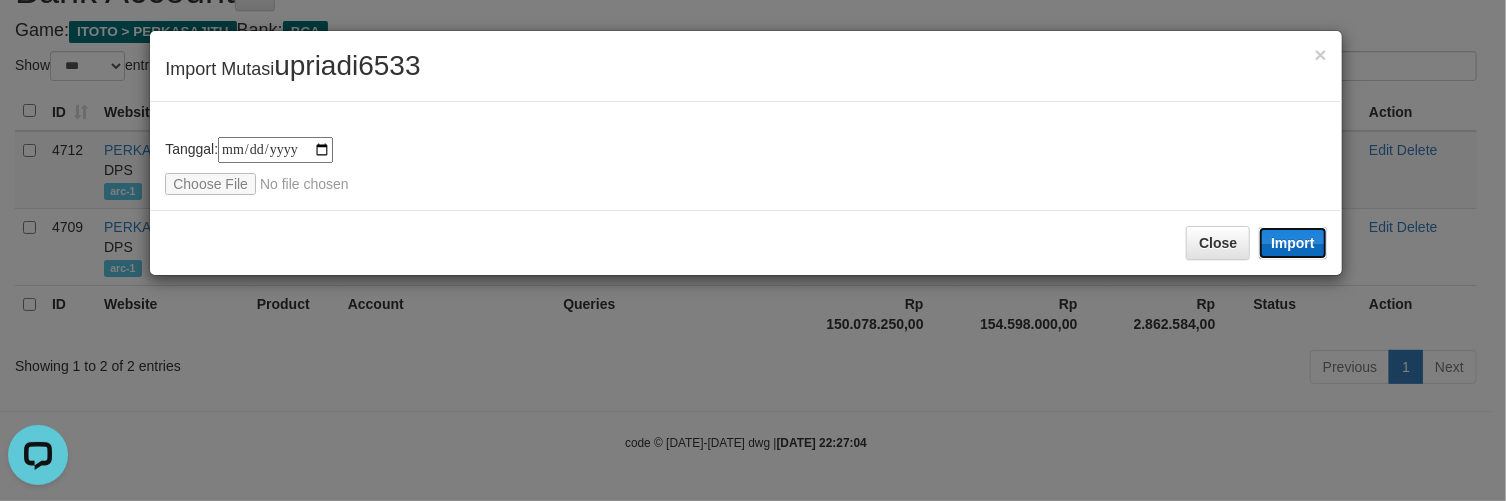 click on "Import" at bounding box center [1293, 243] 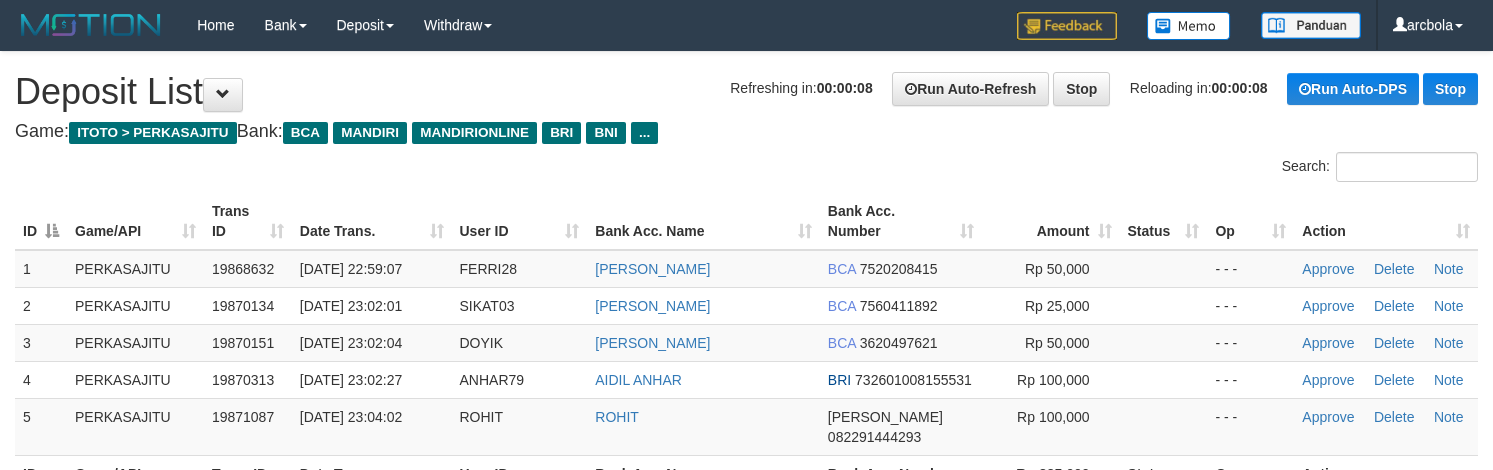 scroll, scrollTop: 0, scrollLeft: 0, axis: both 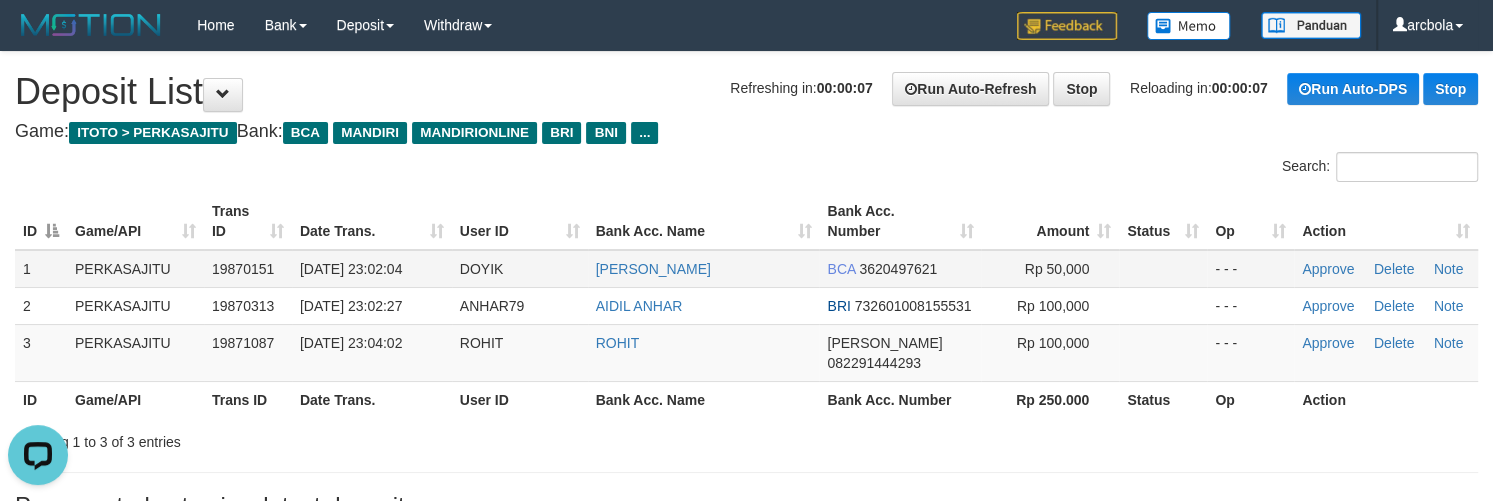 click at bounding box center [1163, 269] 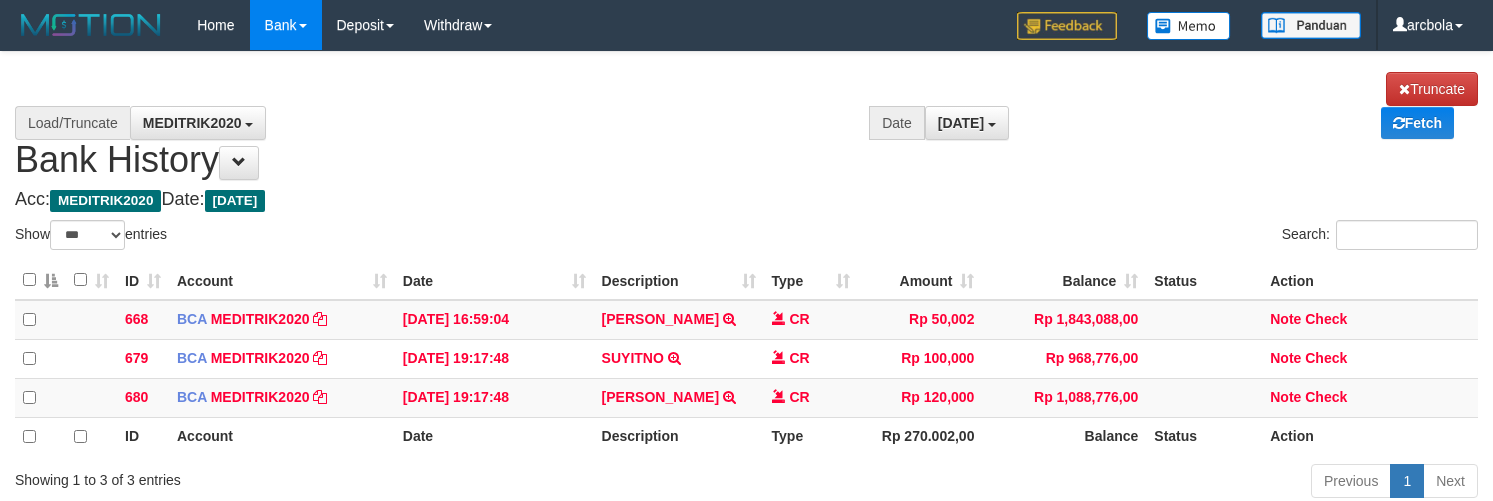 select on "***" 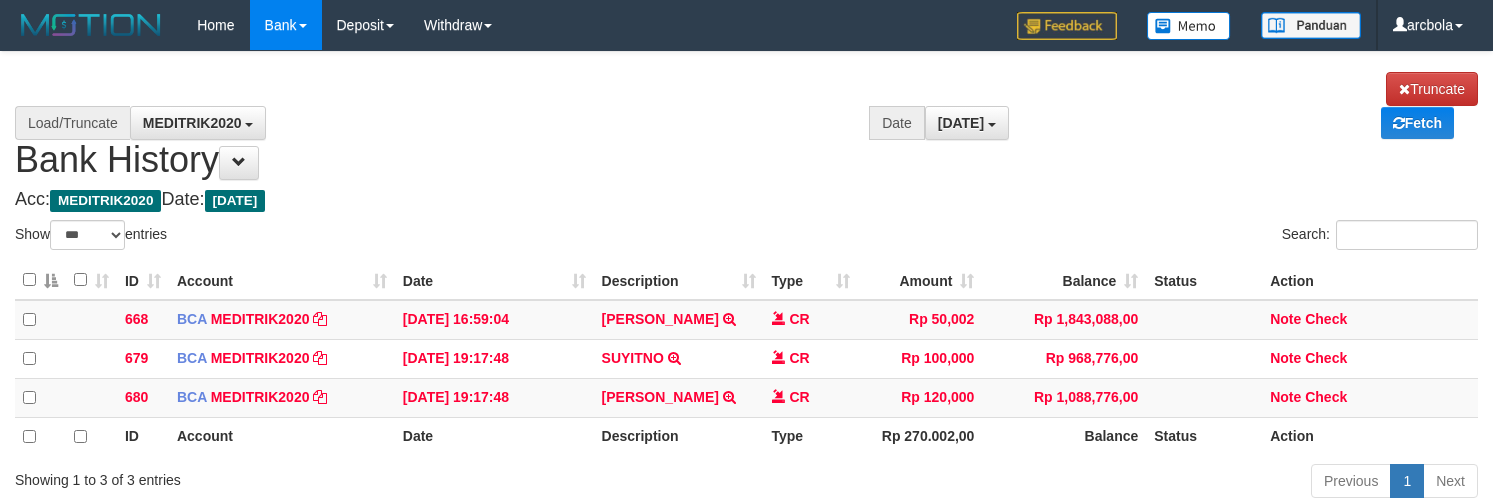 scroll, scrollTop: 54, scrollLeft: 0, axis: vertical 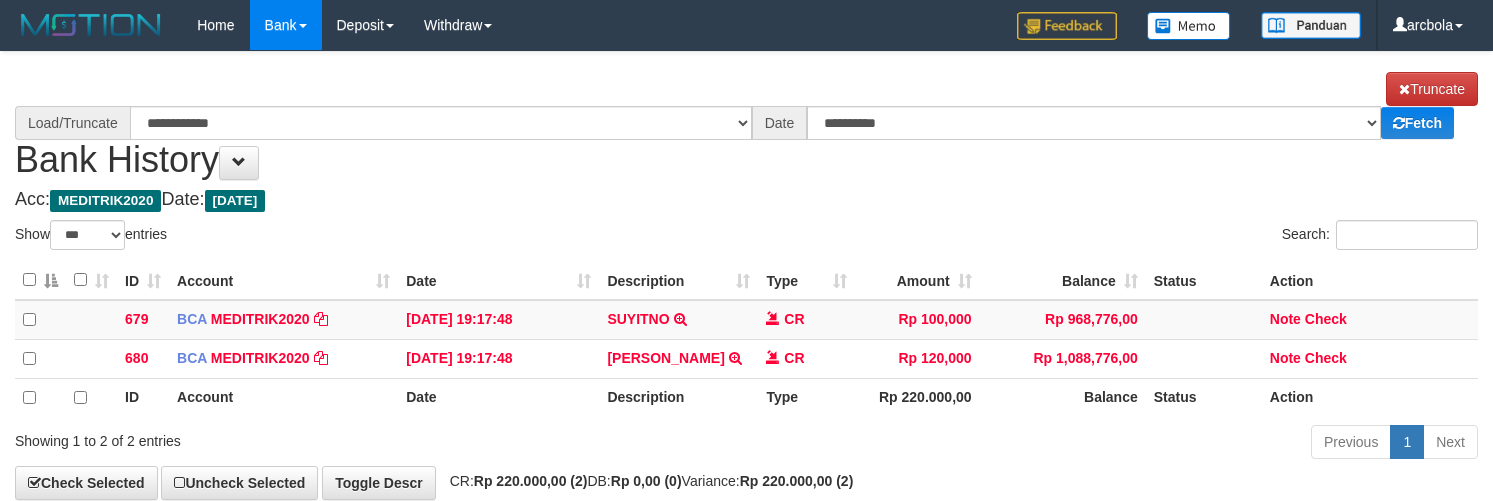 select on "***" 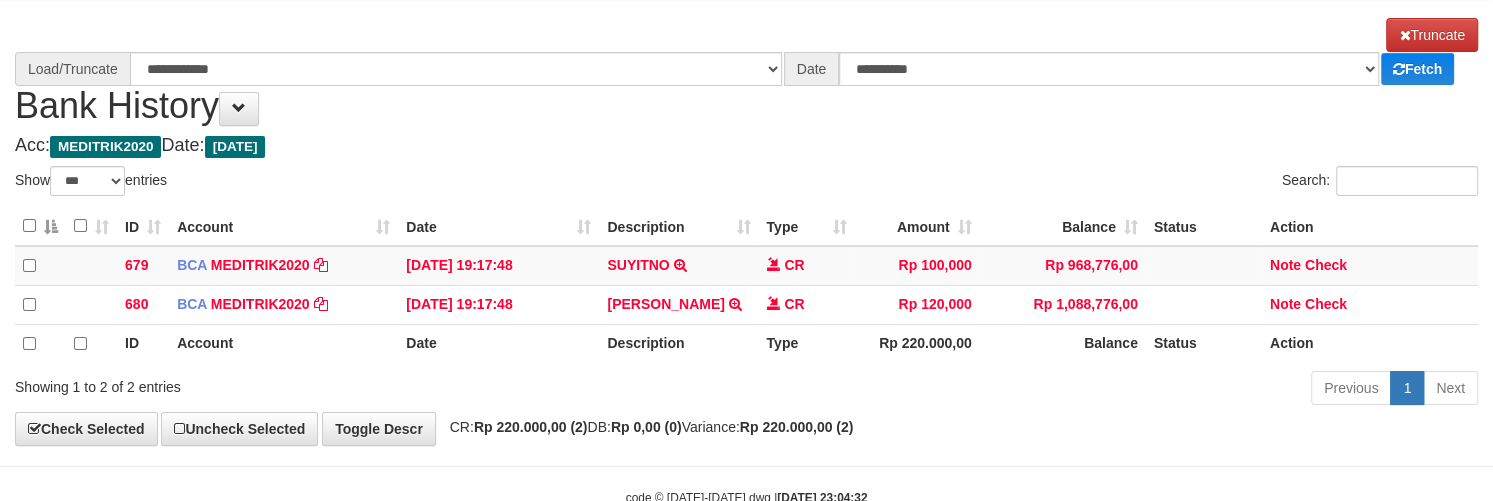 scroll, scrollTop: 54, scrollLeft: 0, axis: vertical 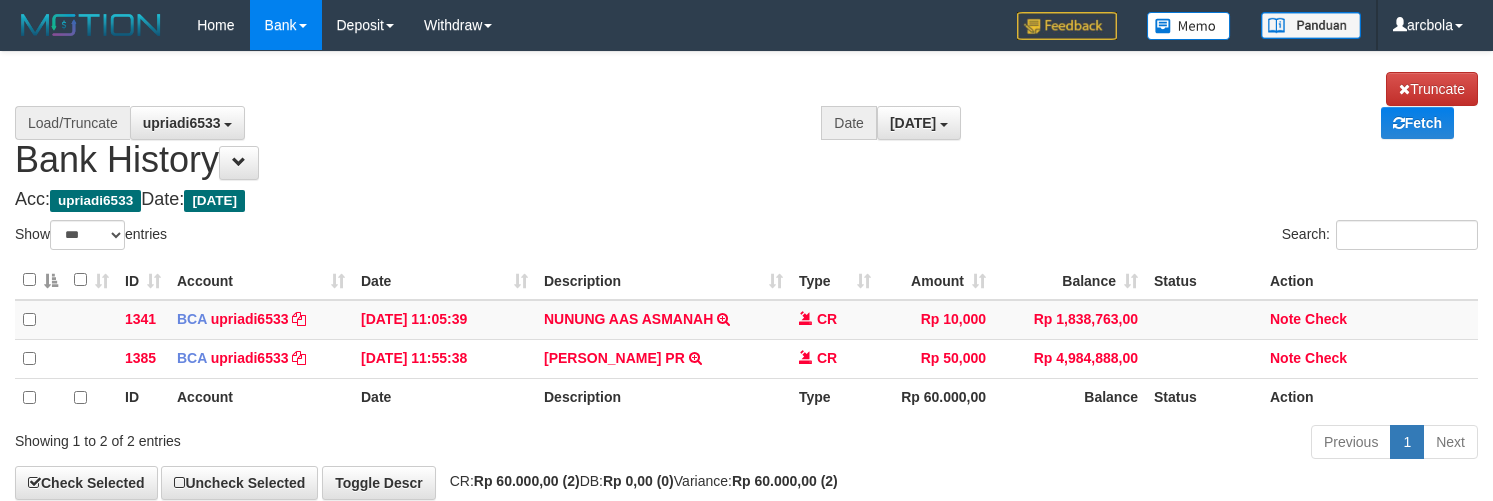 select on "***" 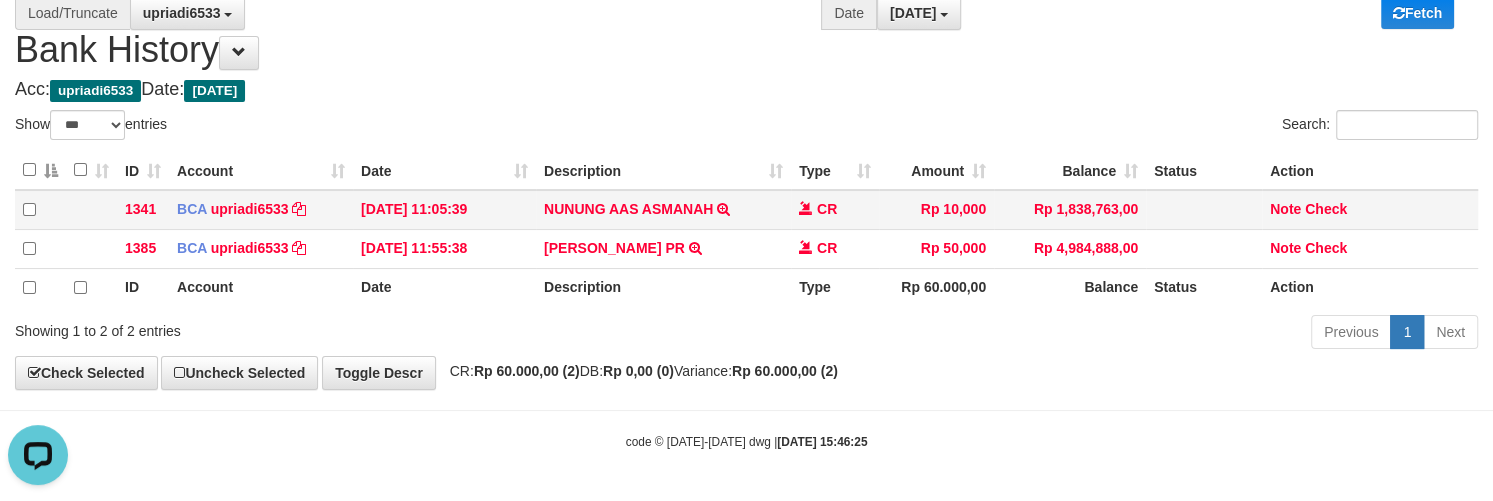 scroll, scrollTop: 0, scrollLeft: 0, axis: both 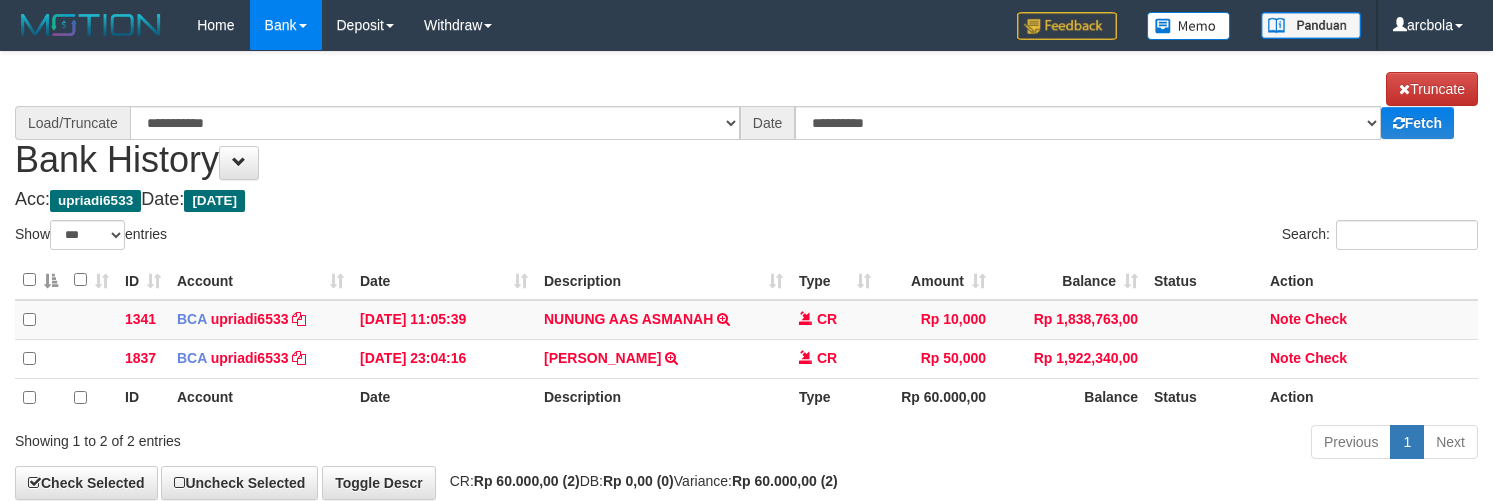 select on "***" 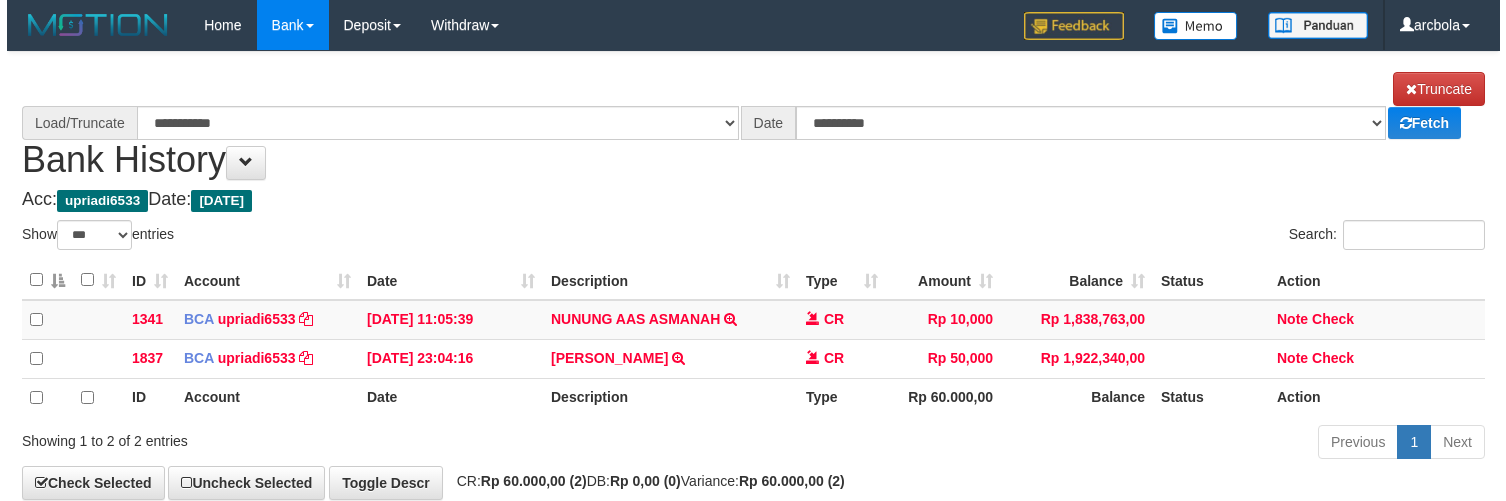 scroll, scrollTop: 110, scrollLeft: 0, axis: vertical 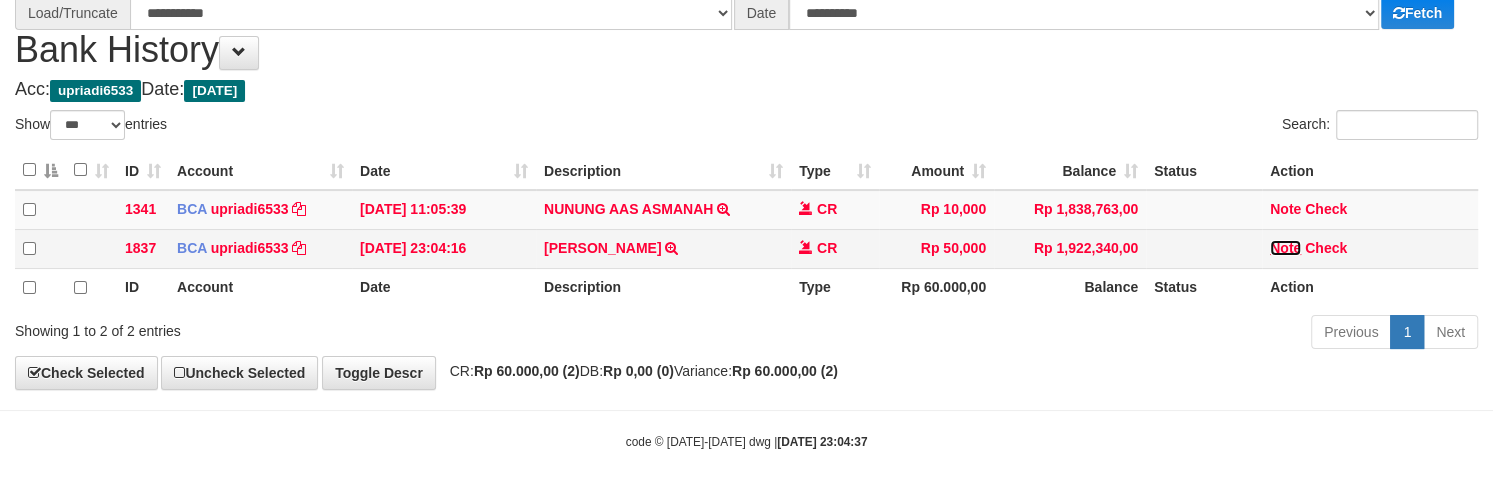 click on "Note" at bounding box center [1285, 248] 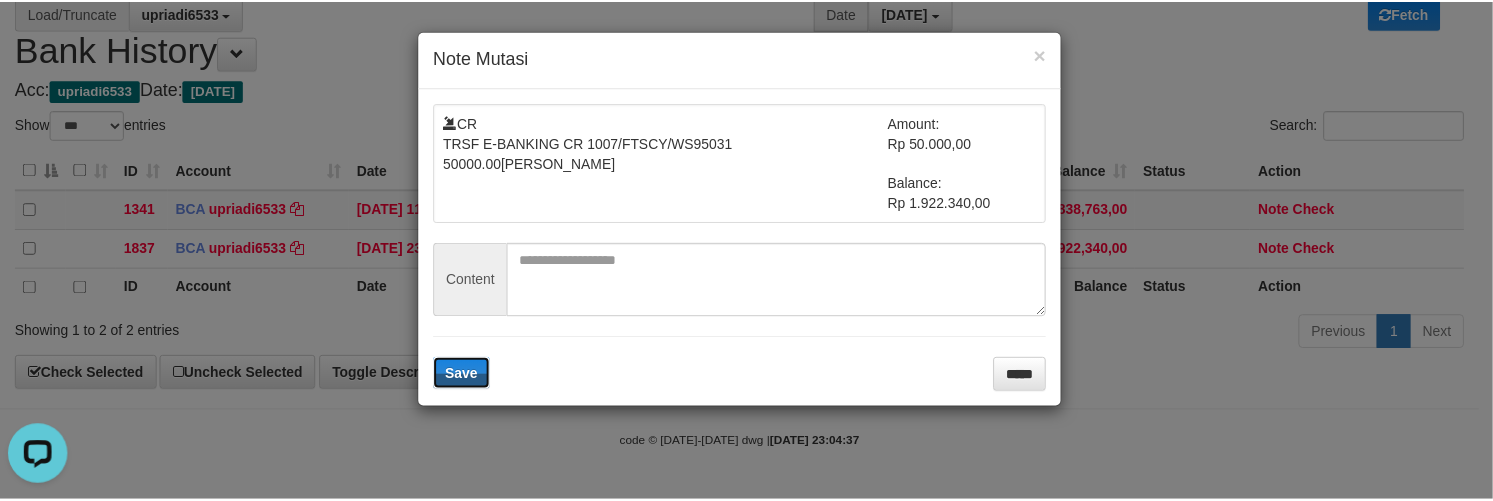 scroll, scrollTop: 0, scrollLeft: 0, axis: both 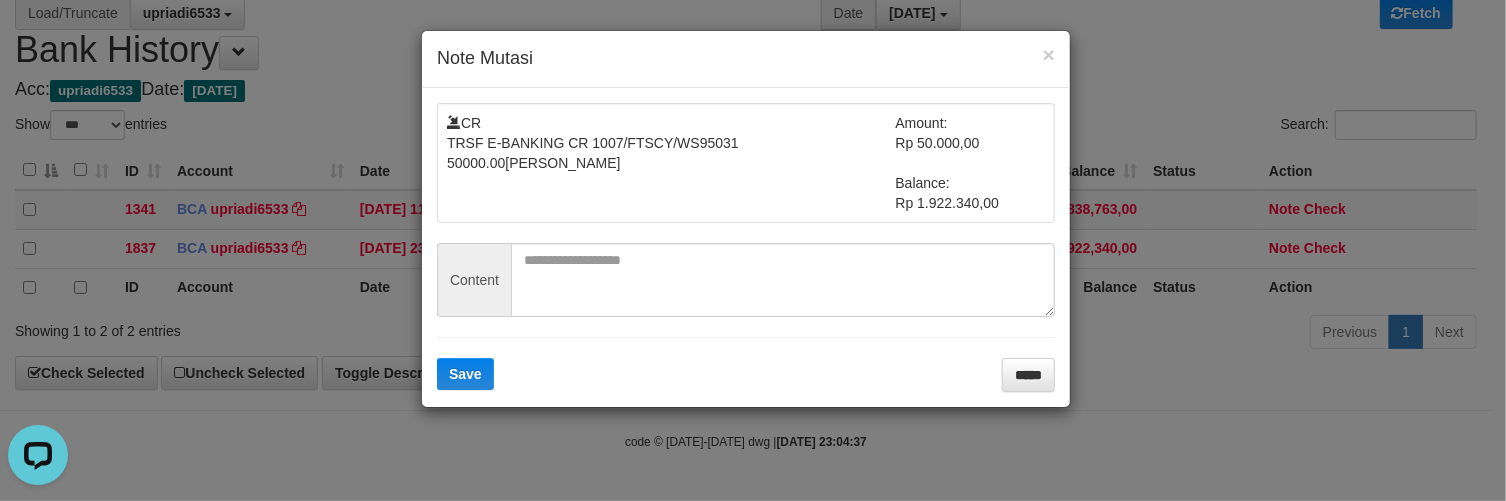 click on "CR
TRSF E-BANKING CR 1007/FTSCY/WS95031
50000.00M.ARIFIN
Amount:
Rp 50.000,00
Balance:
Rp 1.922.340,00" at bounding box center (746, 163) 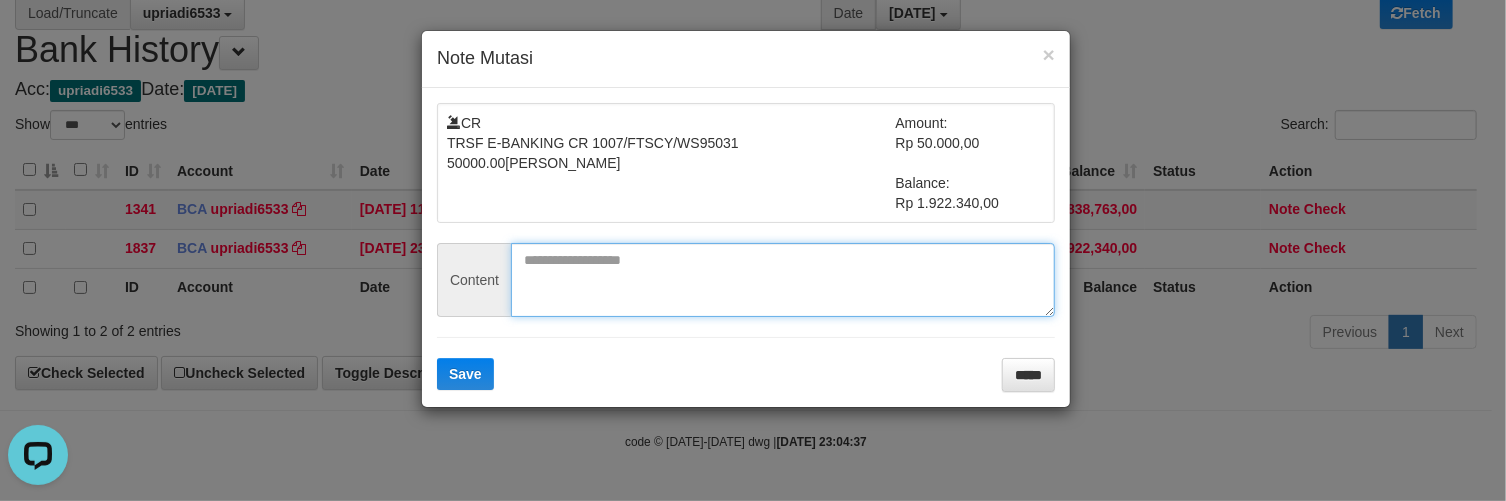 click at bounding box center [783, 280] 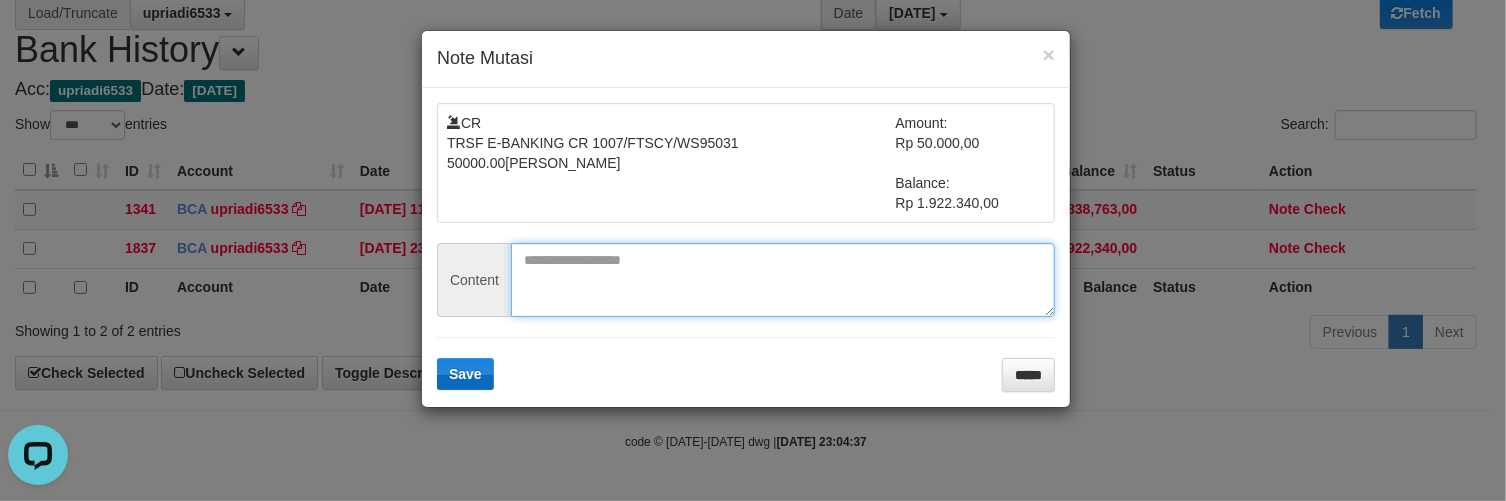 paste on "*****" 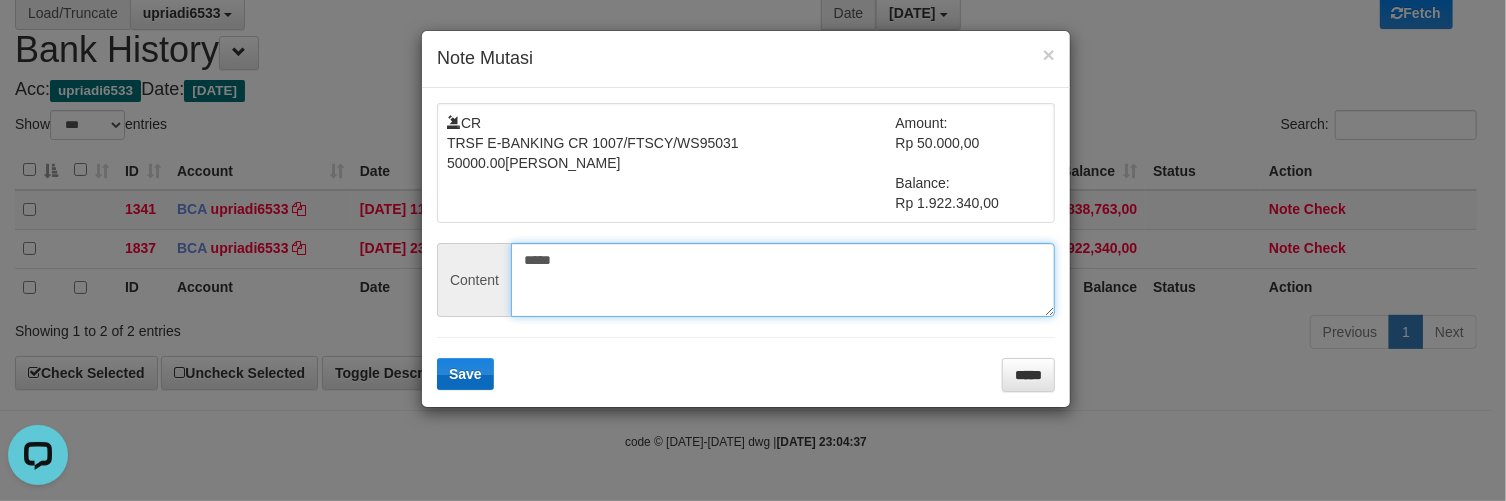 type on "*****" 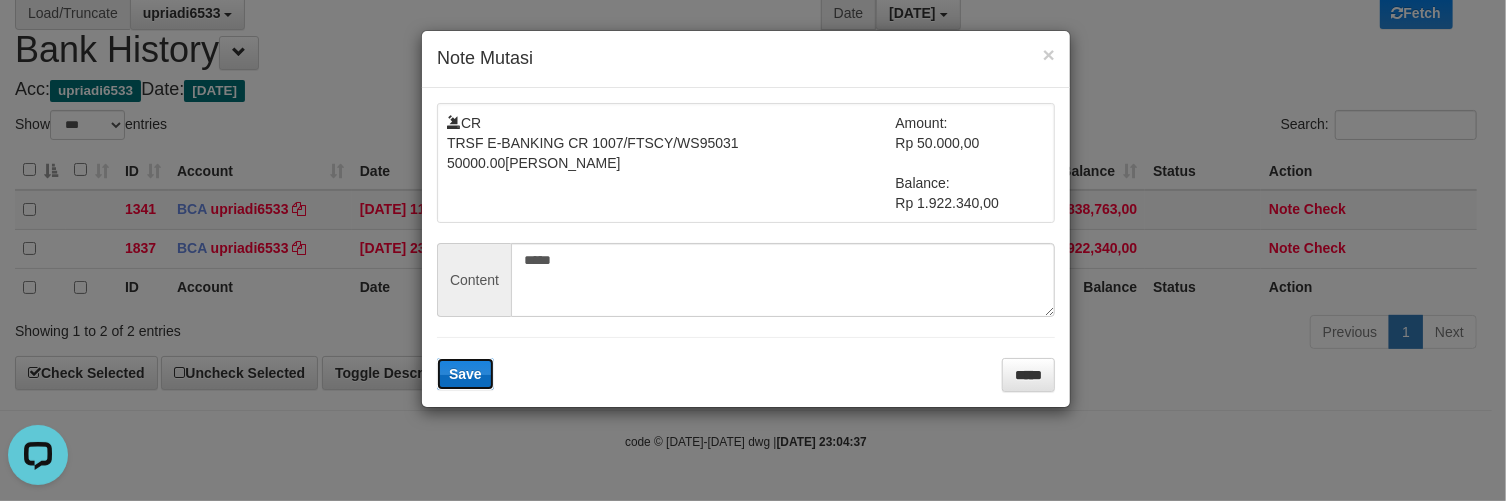 click on "Save" at bounding box center (465, 374) 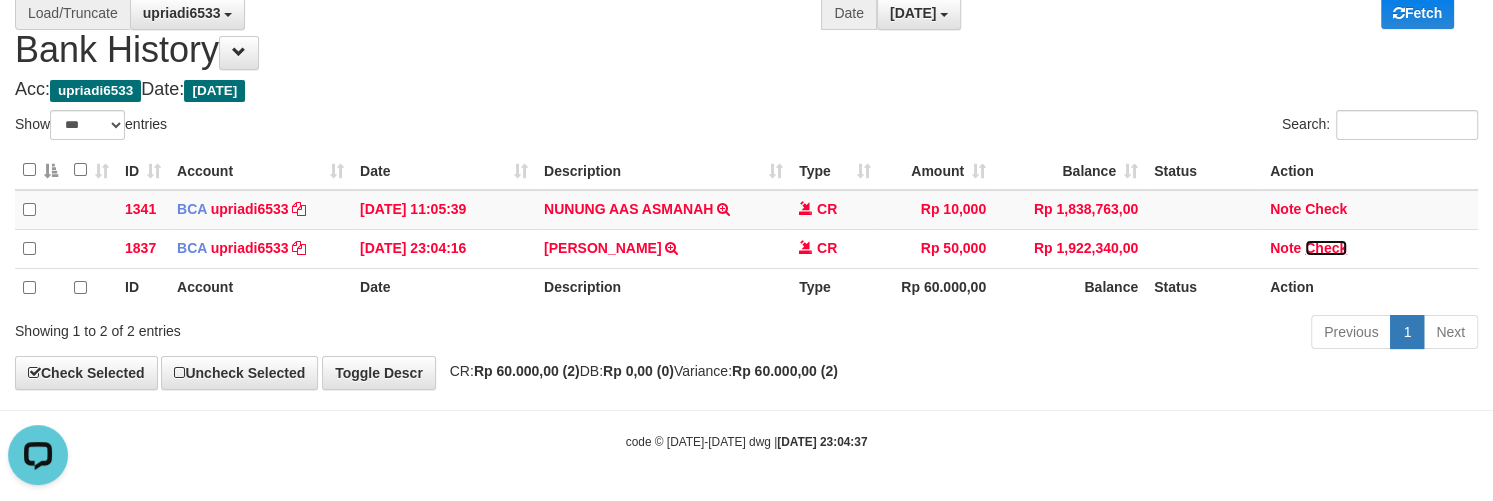 drag, startPoint x: 1330, startPoint y: 242, endPoint x: 829, endPoint y: 185, distance: 504.2321 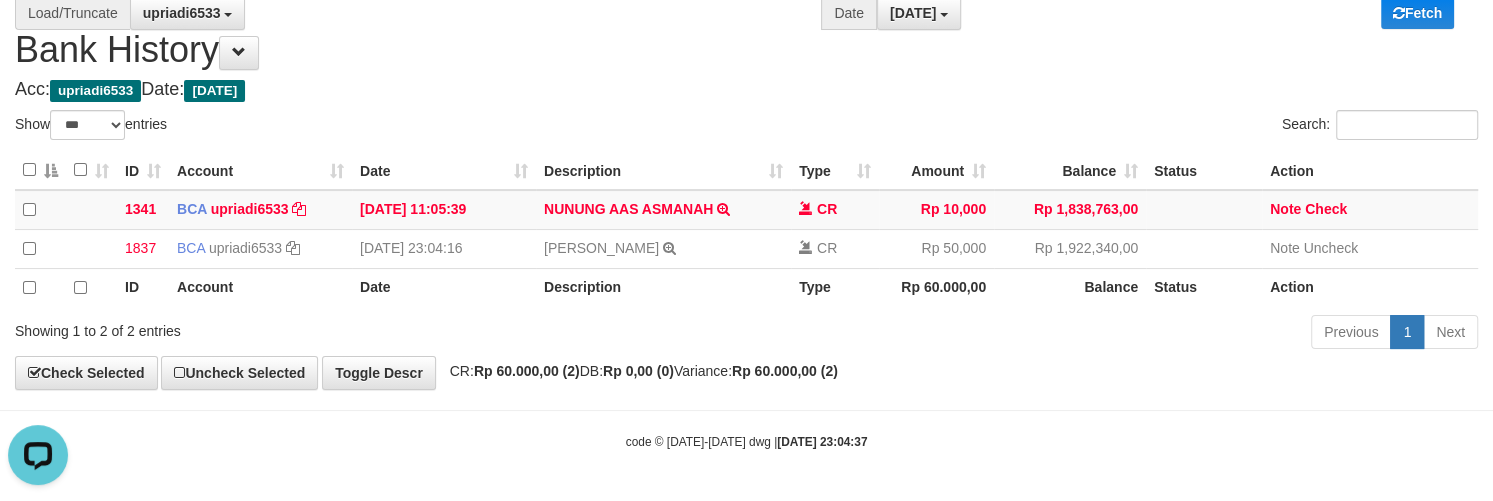 click on "Search:" at bounding box center (1120, 127) 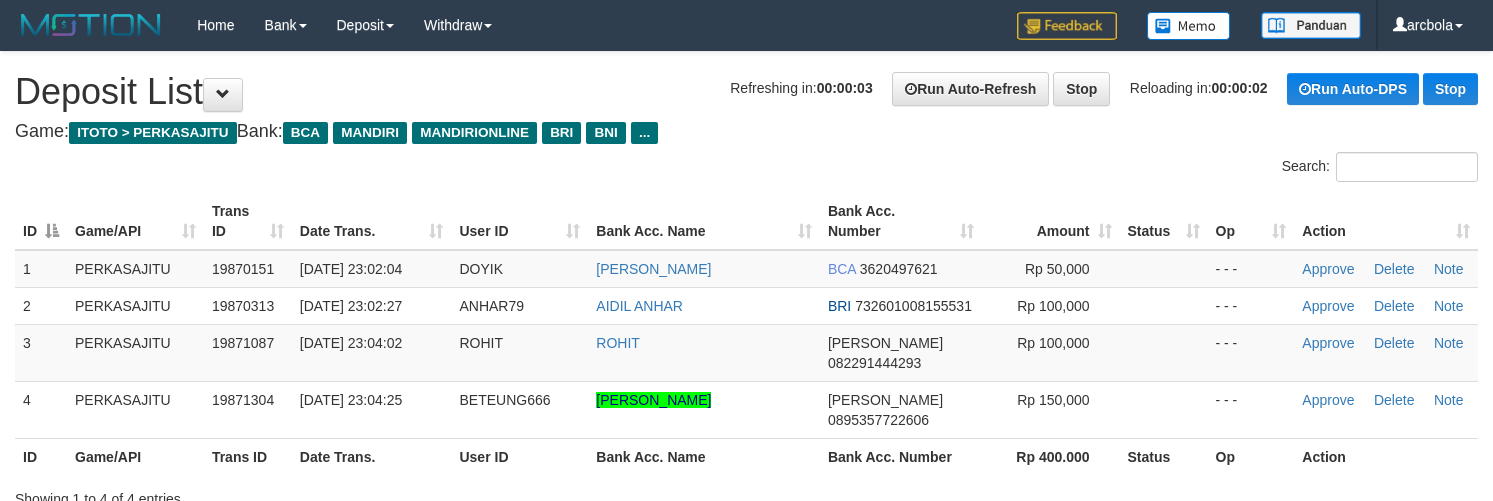 scroll, scrollTop: 0, scrollLeft: 0, axis: both 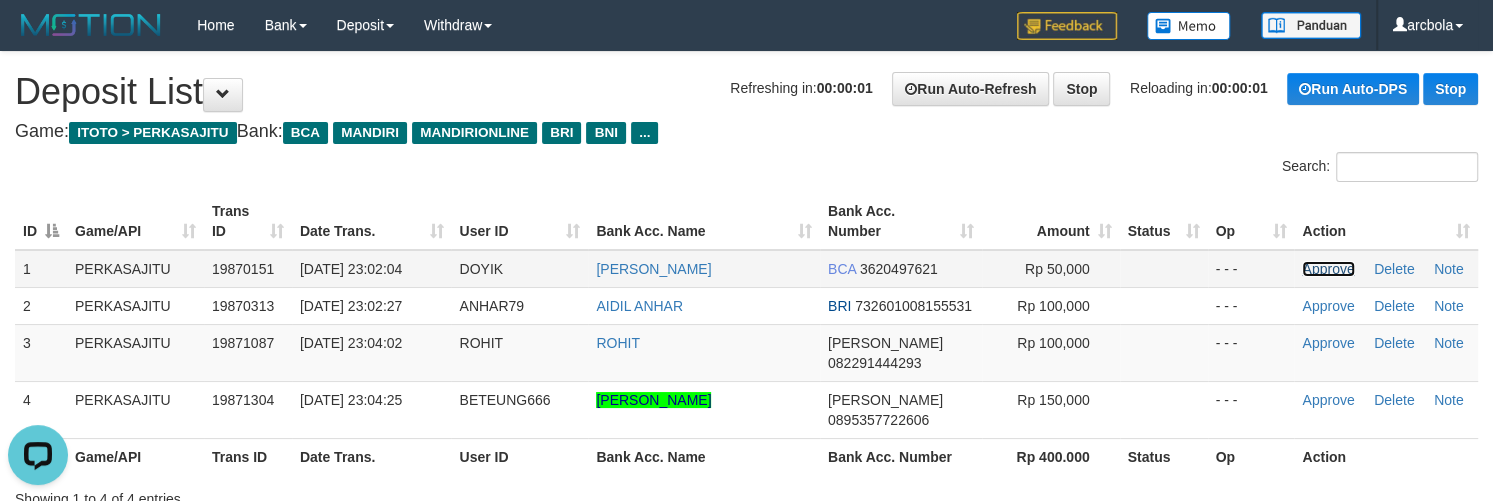 click on "Approve" at bounding box center [1328, 269] 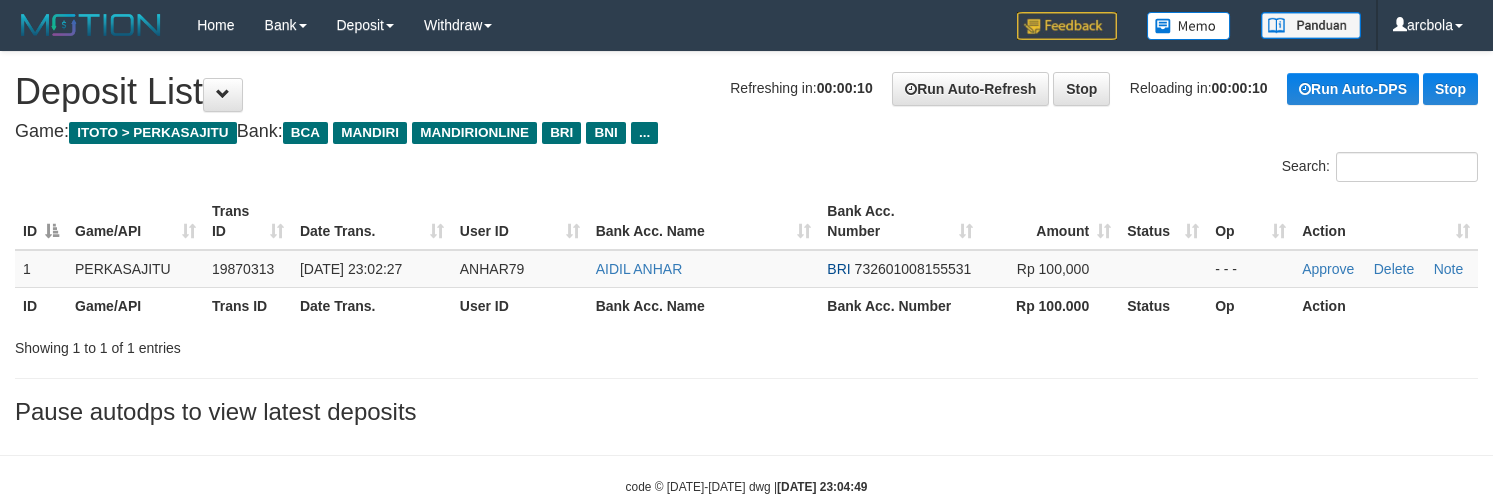 scroll, scrollTop: 0, scrollLeft: 0, axis: both 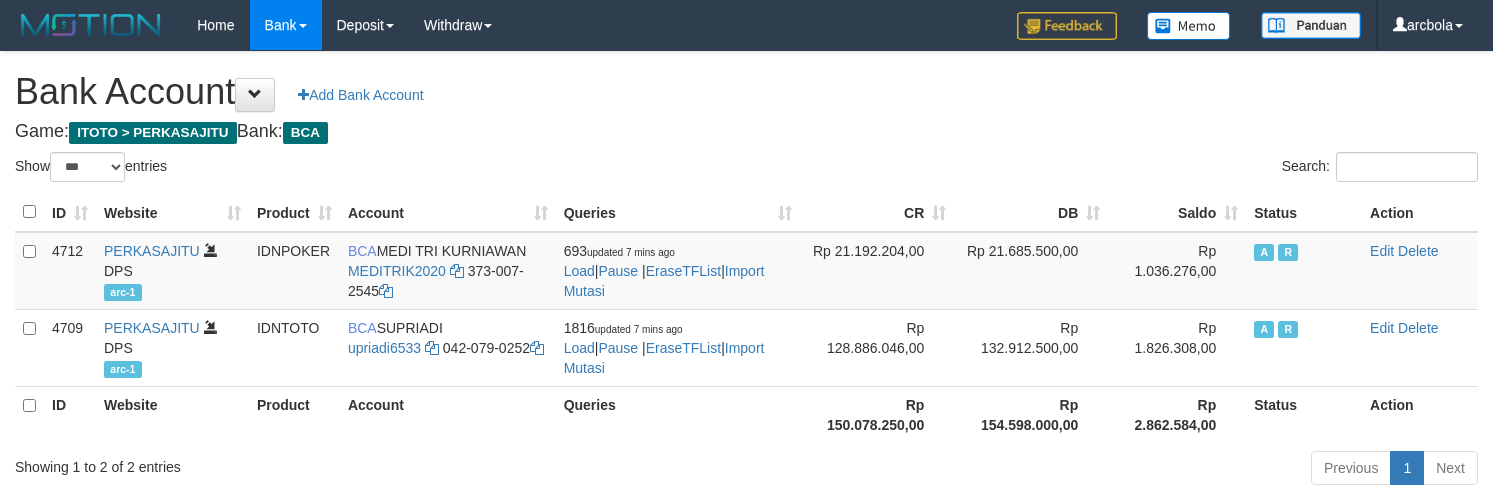 select on "***" 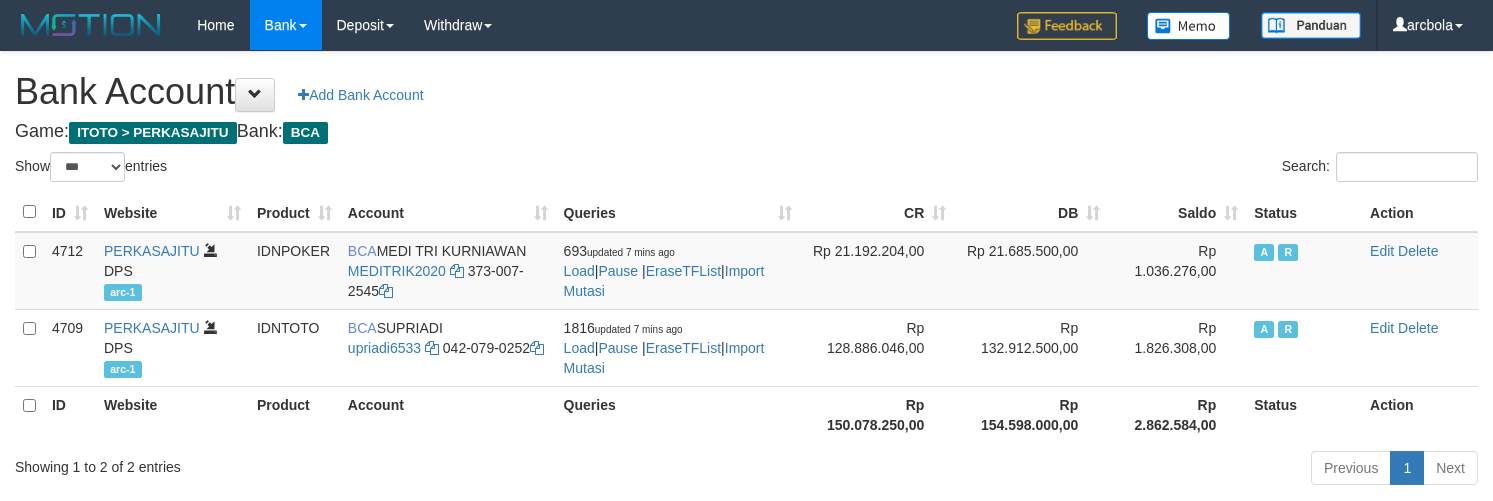 scroll, scrollTop: 0, scrollLeft: 0, axis: both 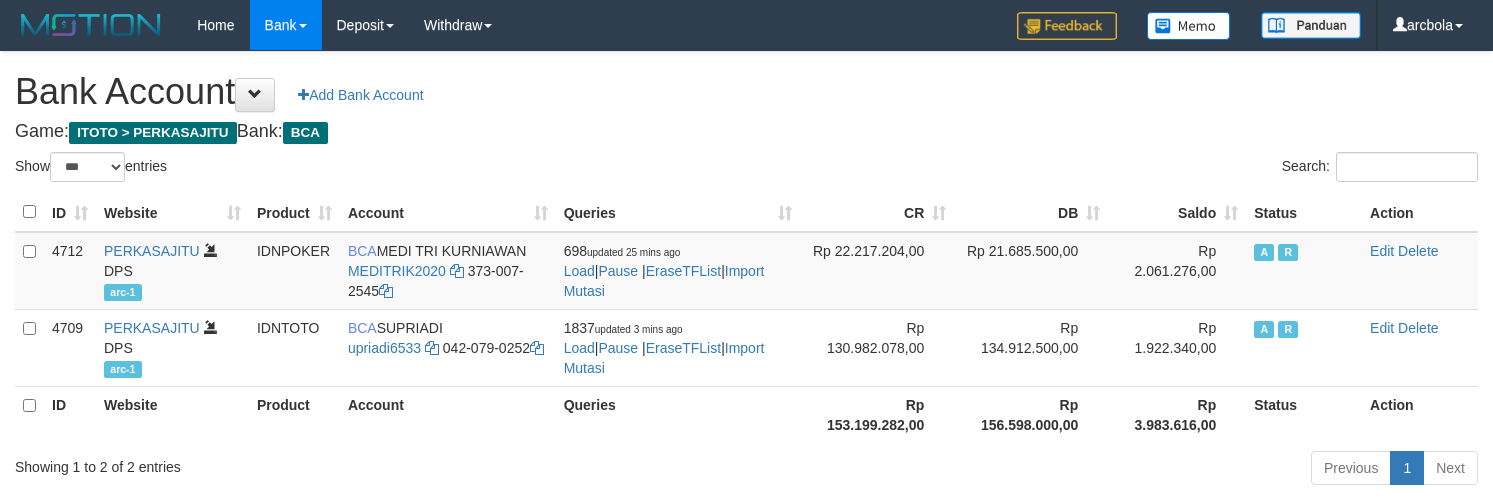select on "***" 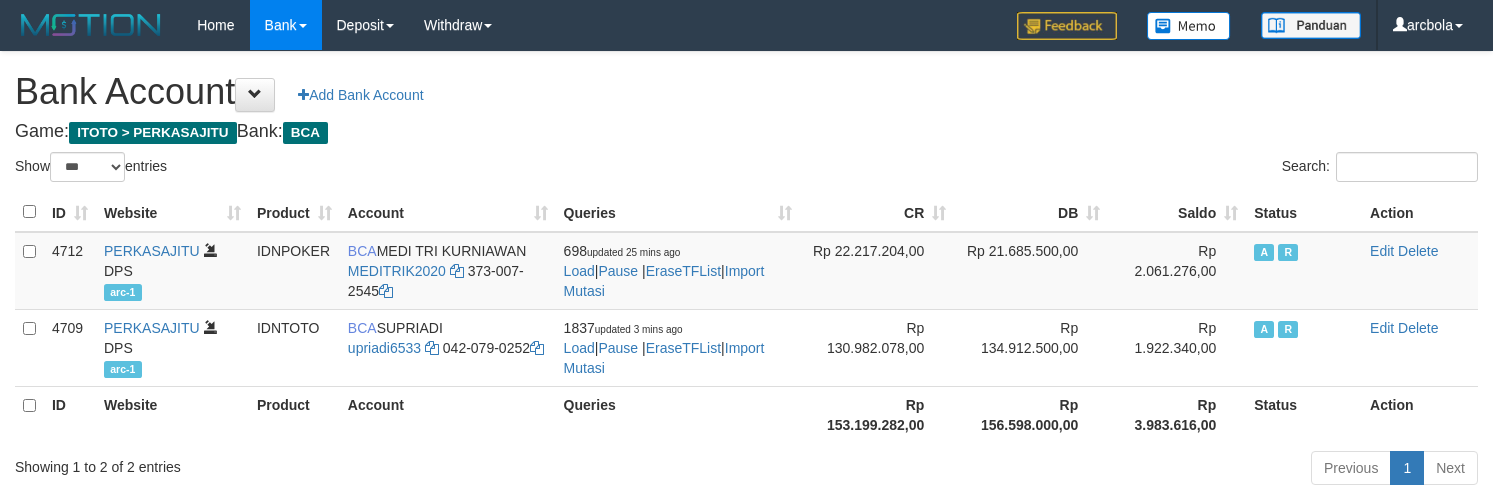 scroll, scrollTop: 0, scrollLeft: 0, axis: both 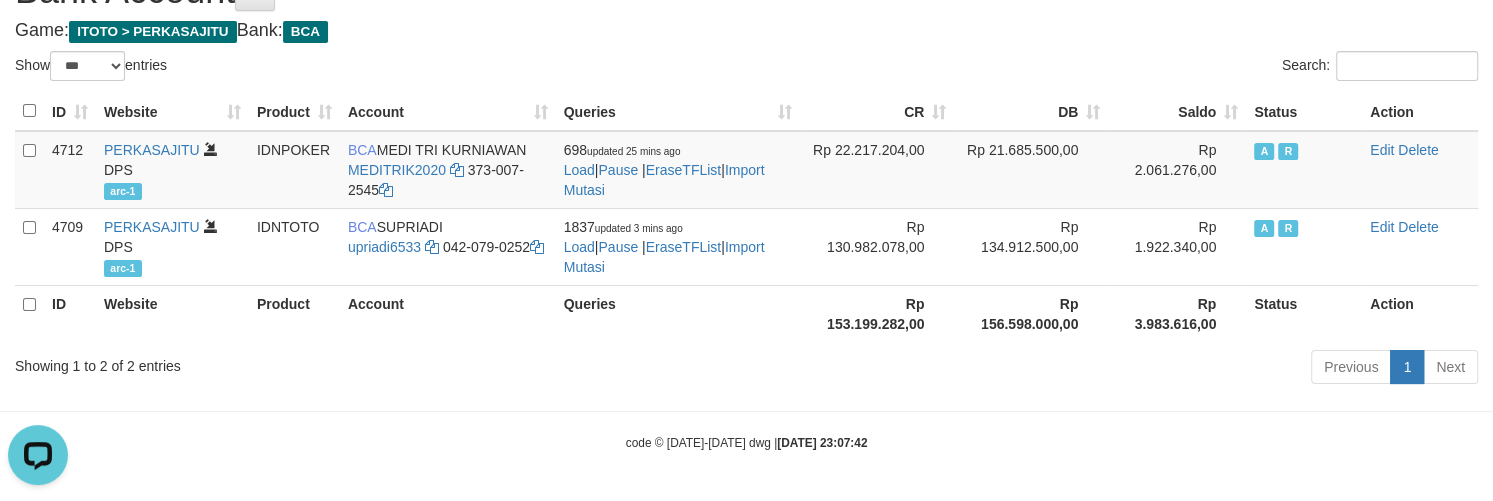 click on "Previous 1 Next" at bounding box center [1057, 369] 